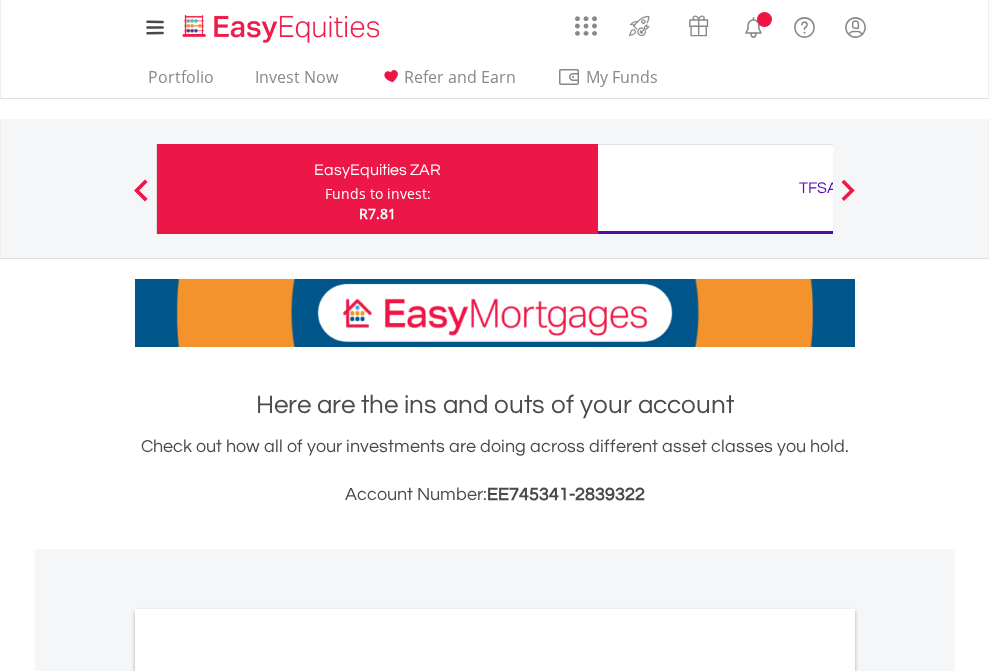 scroll, scrollTop: 0, scrollLeft: 0, axis: both 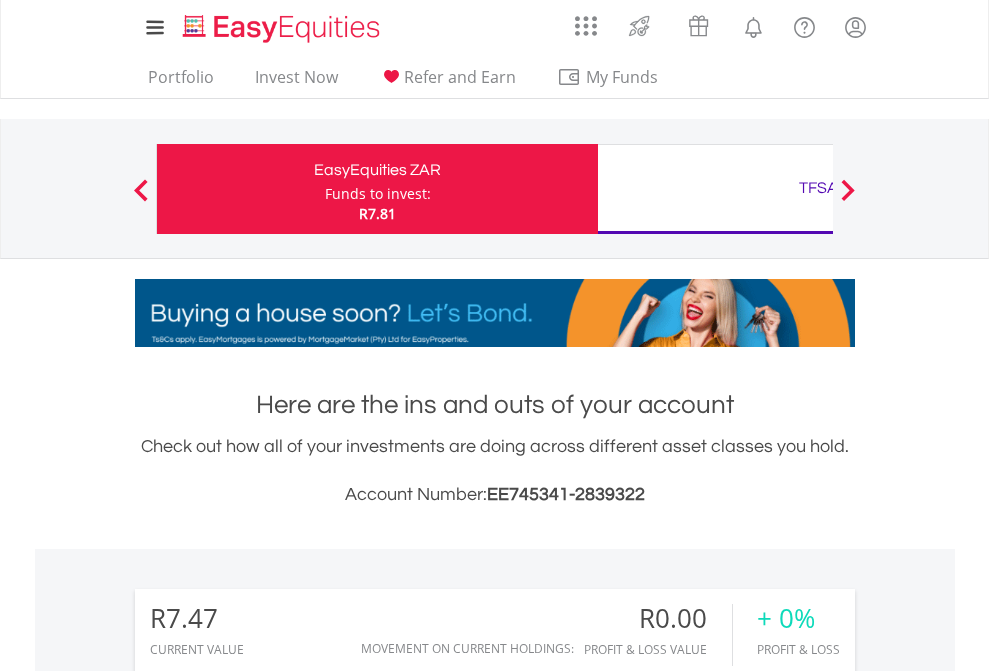click on "Funds to invest:" at bounding box center [378, 194] 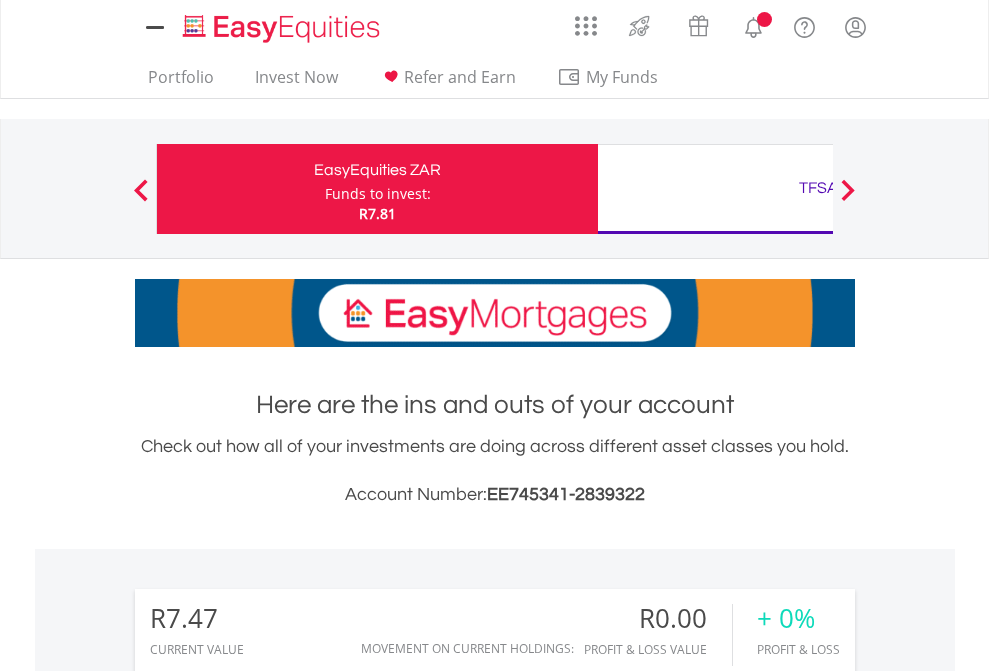 scroll, scrollTop: 0, scrollLeft: 0, axis: both 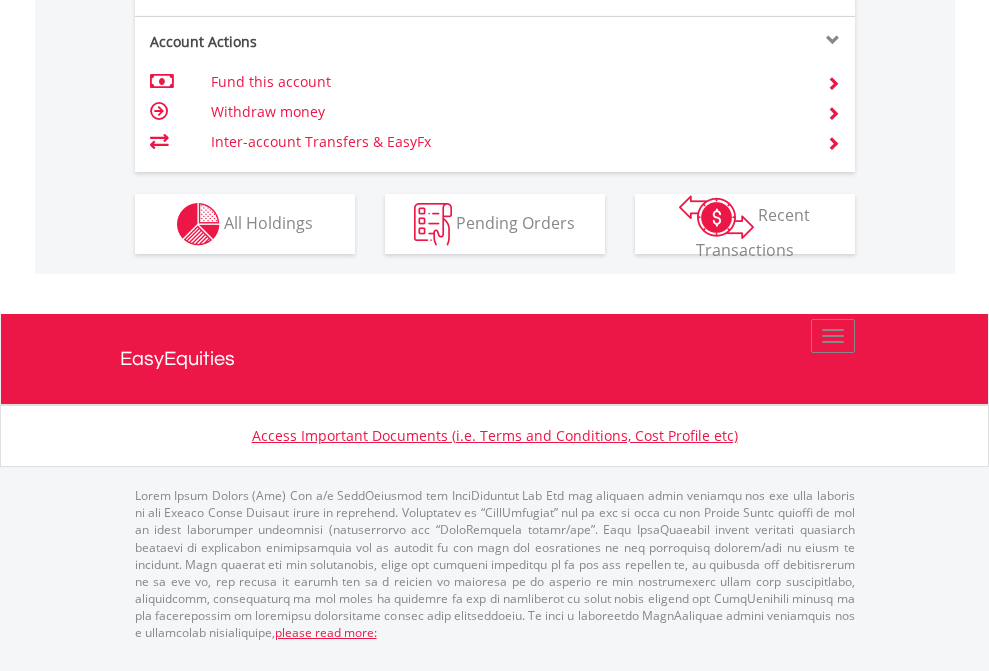 click on "Investment types" at bounding box center (706, -337) 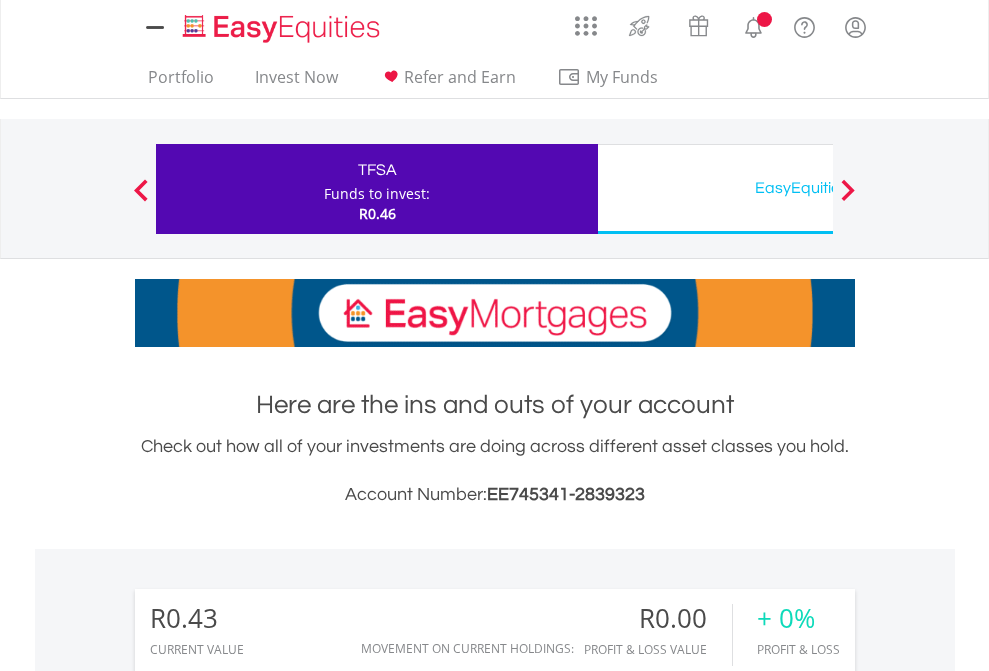 scroll, scrollTop: 0, scrollLeft: 0, axis: both 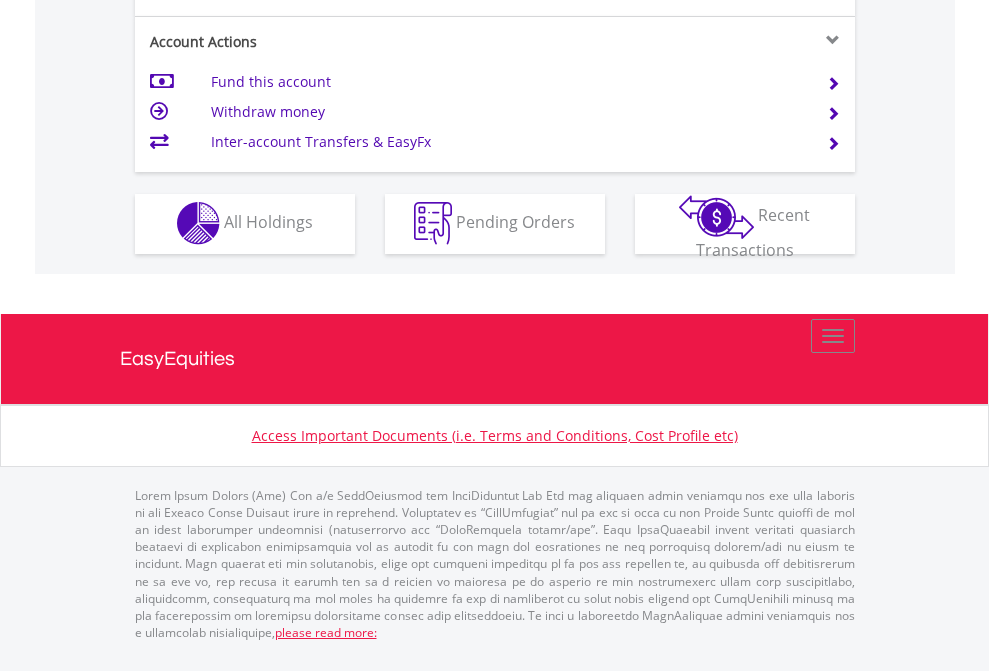 click on "Investment types" at bounding box center (706, -353) 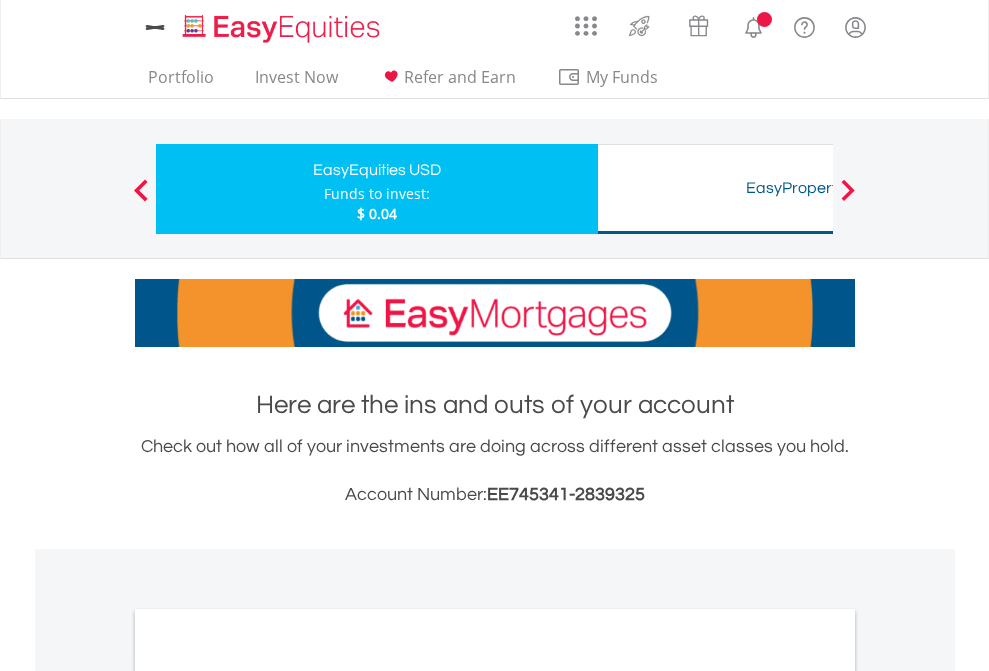 scroll, scrollTop: 0, scrollLeft: 0, axis: both 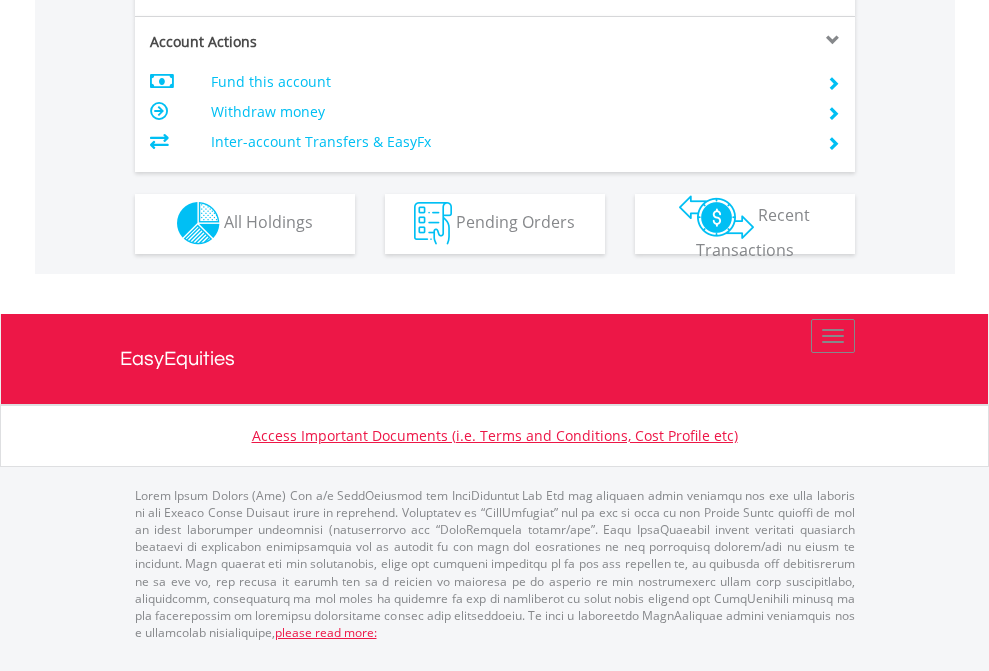 click on "Investment types" at bounding box center (706, -353) 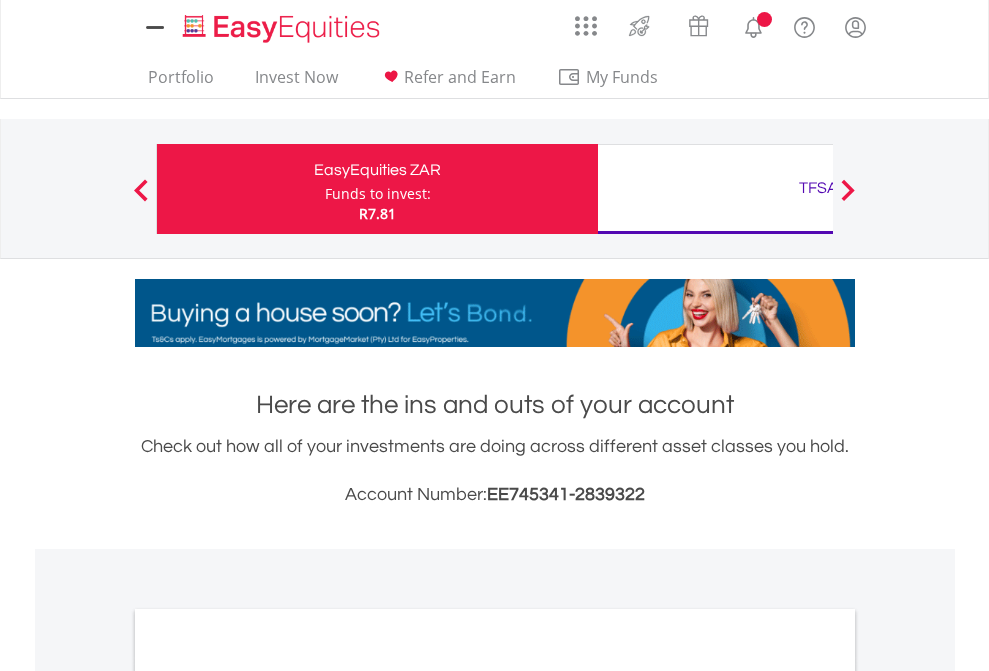 click on "All Holdings" at bounding box center (268, 1096) 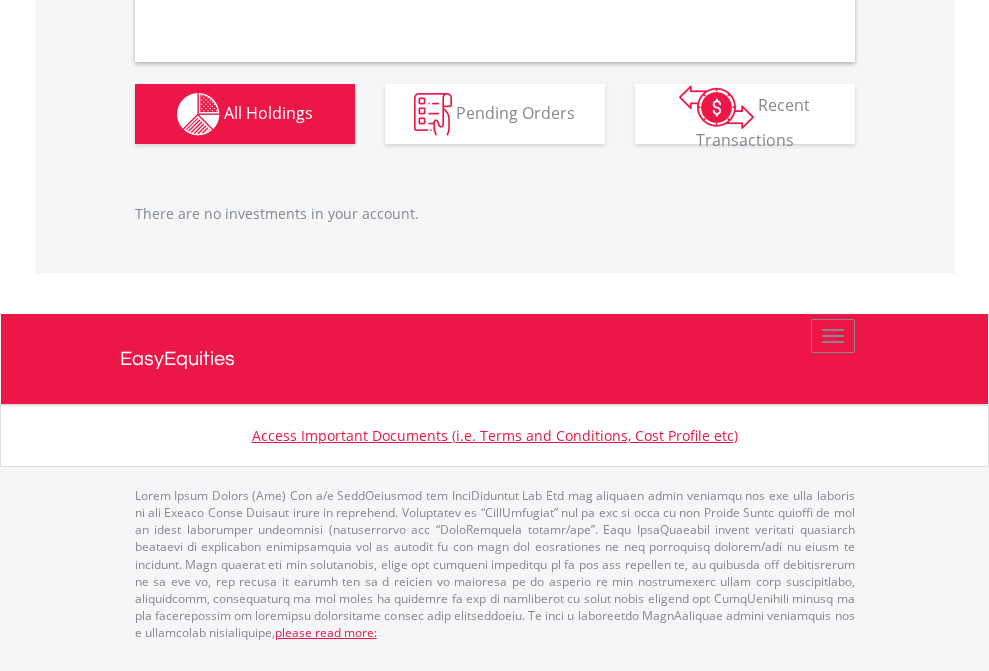 scroll, scrollTop: 1987, scrollLeft: 0, axis: vertical 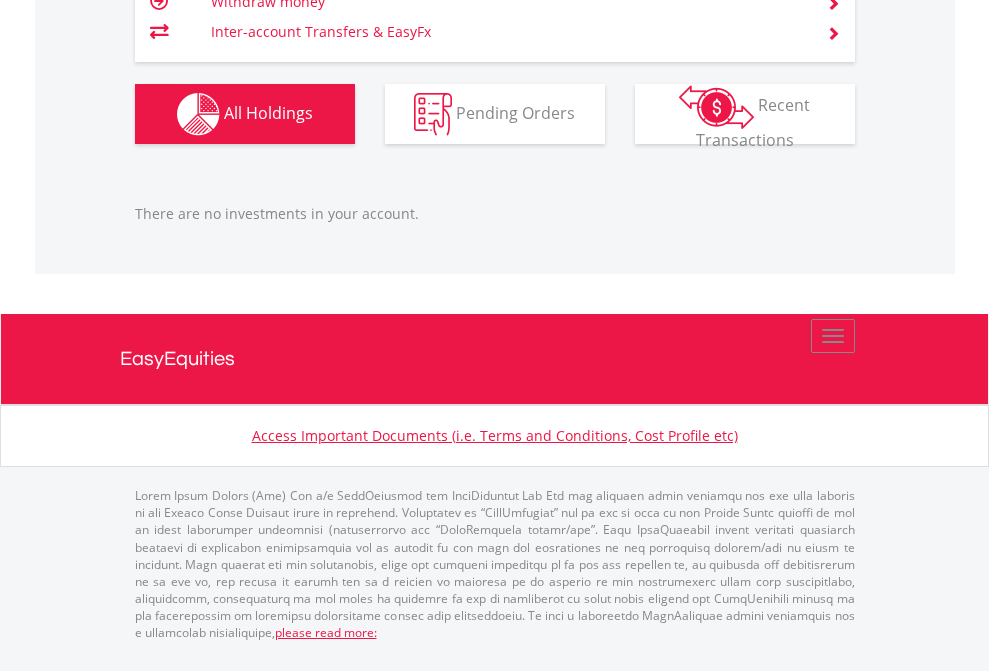 click on "TFSA" at bounding box center [818, -1166] 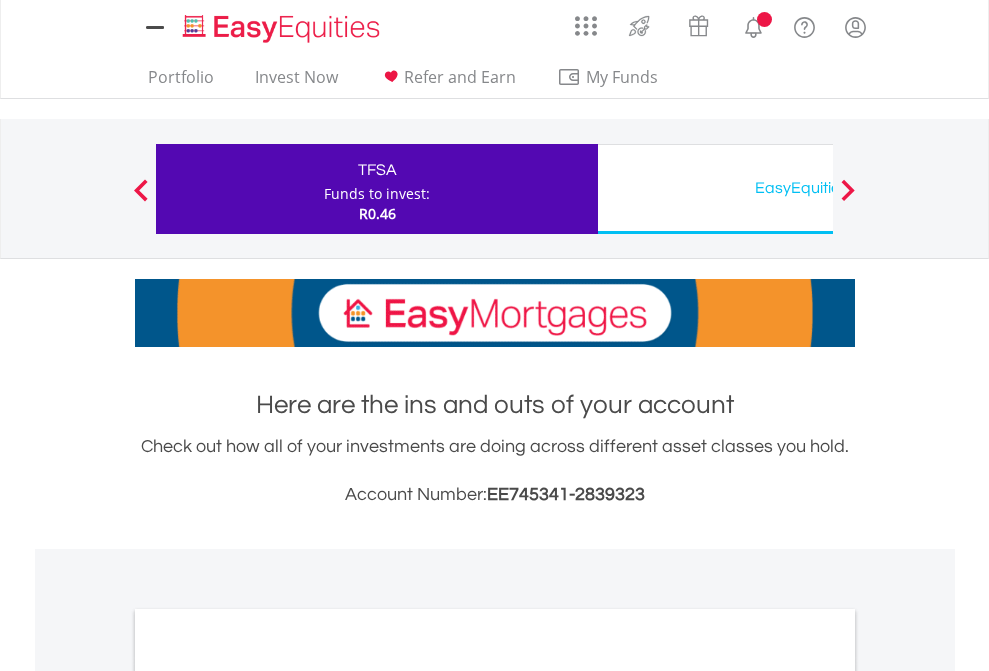 scroll, scrollTop: 0, scrollLeft: 0, axis: both 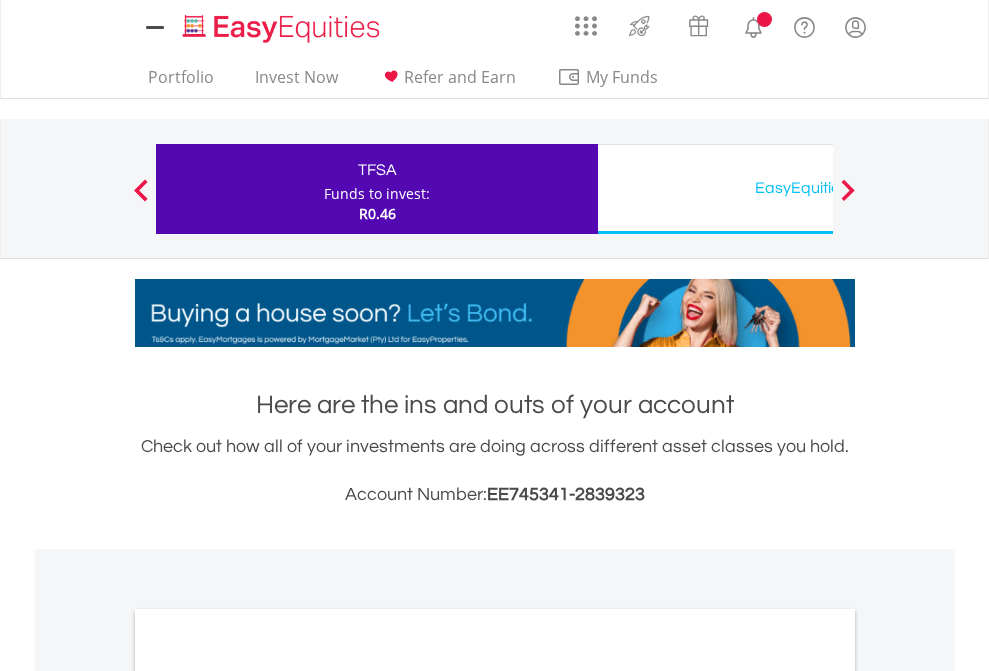 click on "All Holdings" at bounding box center [268, 1096] 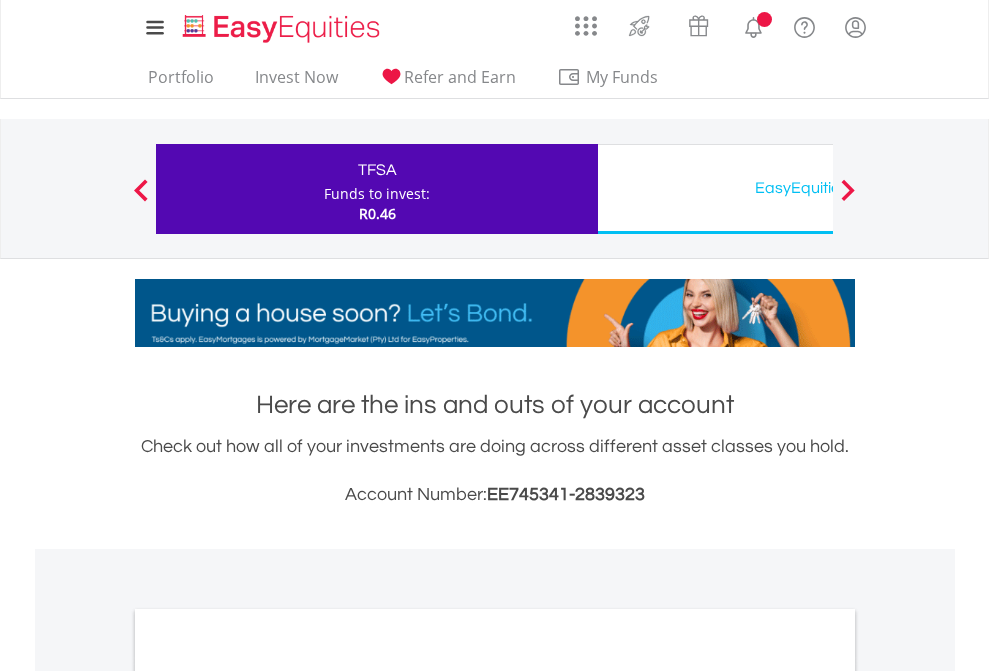 scroll, scrollTop: 1202, scrollLeft: 0, axis: vertical 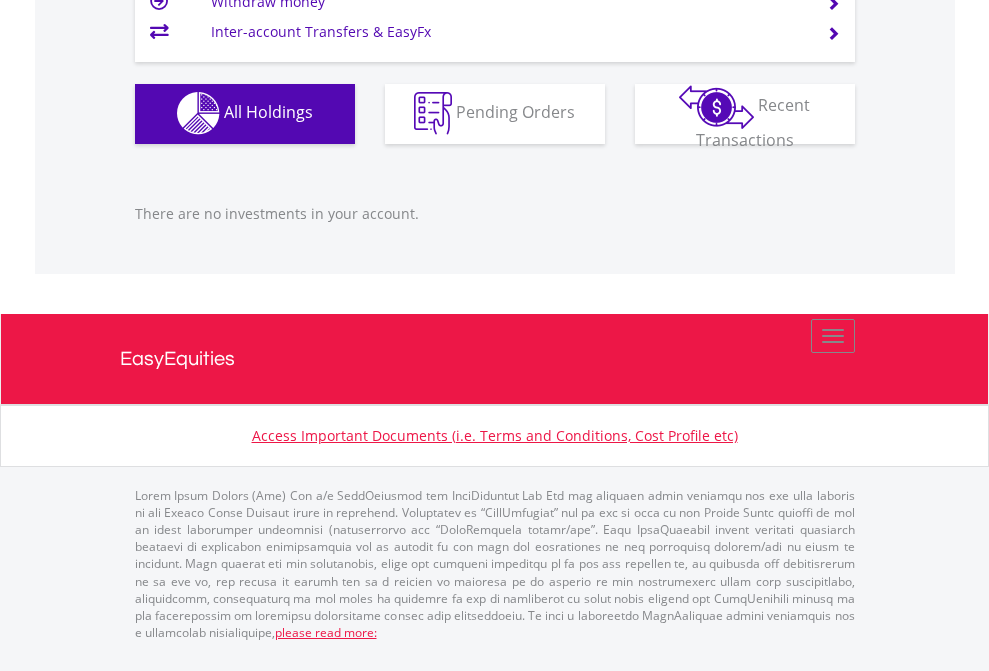 click on "EasyEquities USD" at bounding box center [818, -1142] 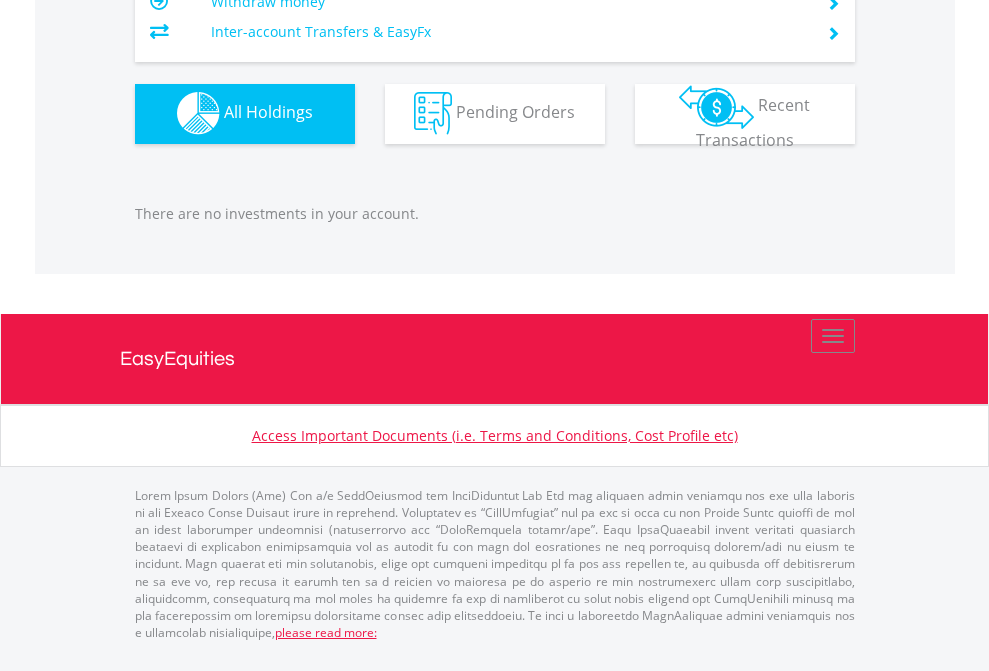 scroll, scrollTop: 1980, scrollLeft: 0, axis: vertical 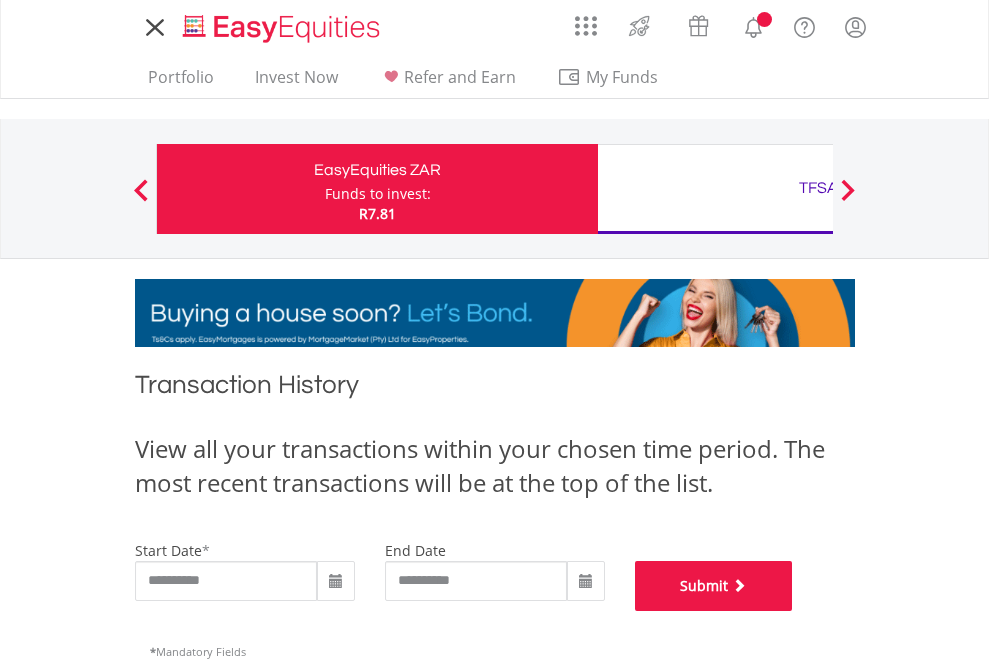 click on "Submit" at bounding box center (714, 586) 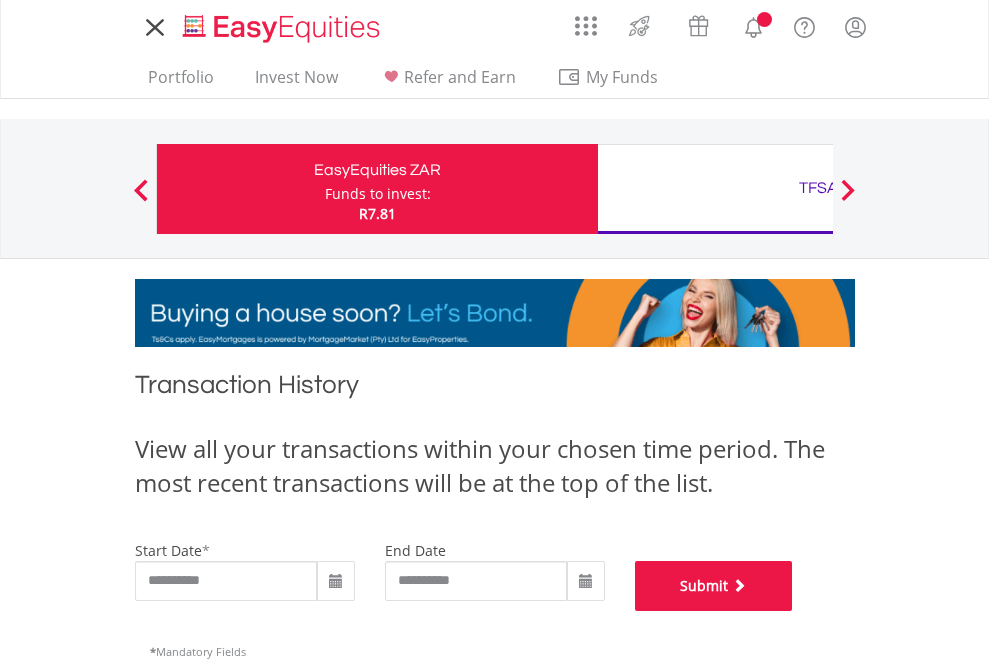 scroll, scrollTop: 811, scrollLeft: 0, axis: vertical 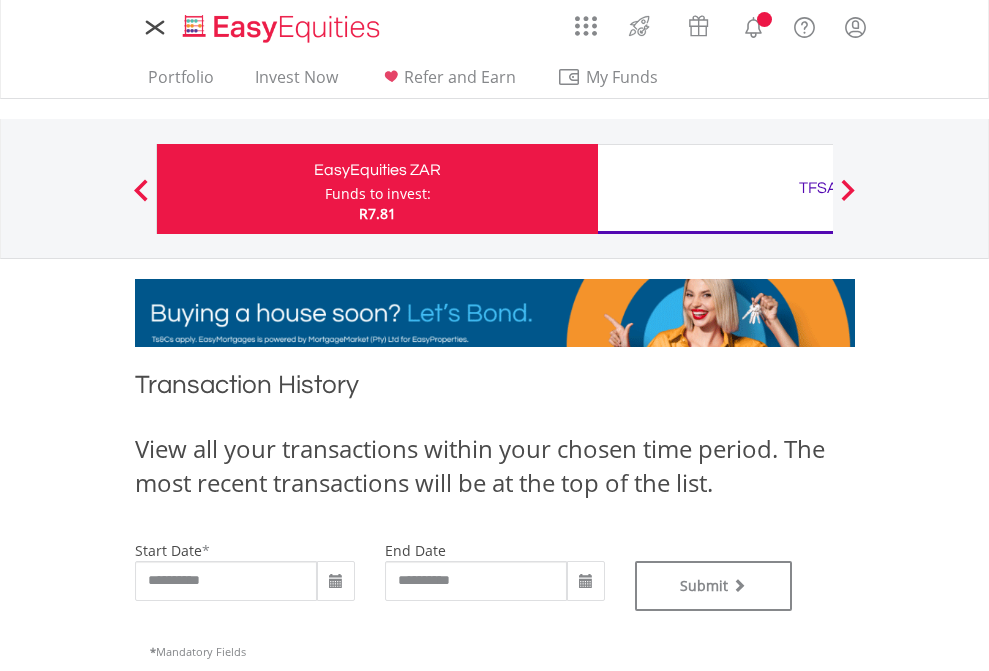 click on "TFSA" at bounding box center (818, 188) 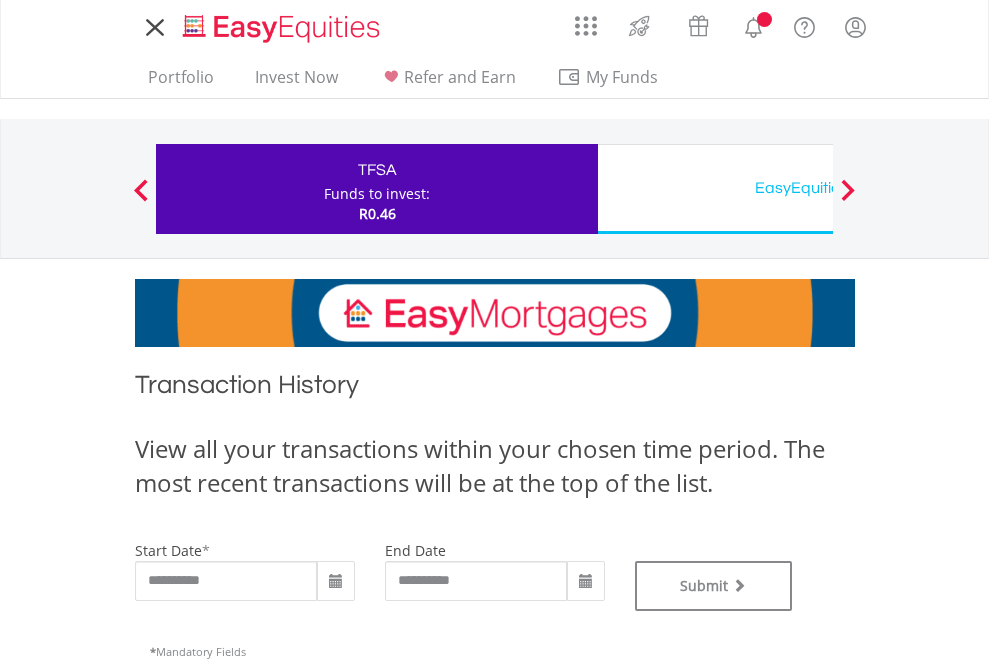 scroll, scrollTop: 0, scrollLeft: 0, axis: both 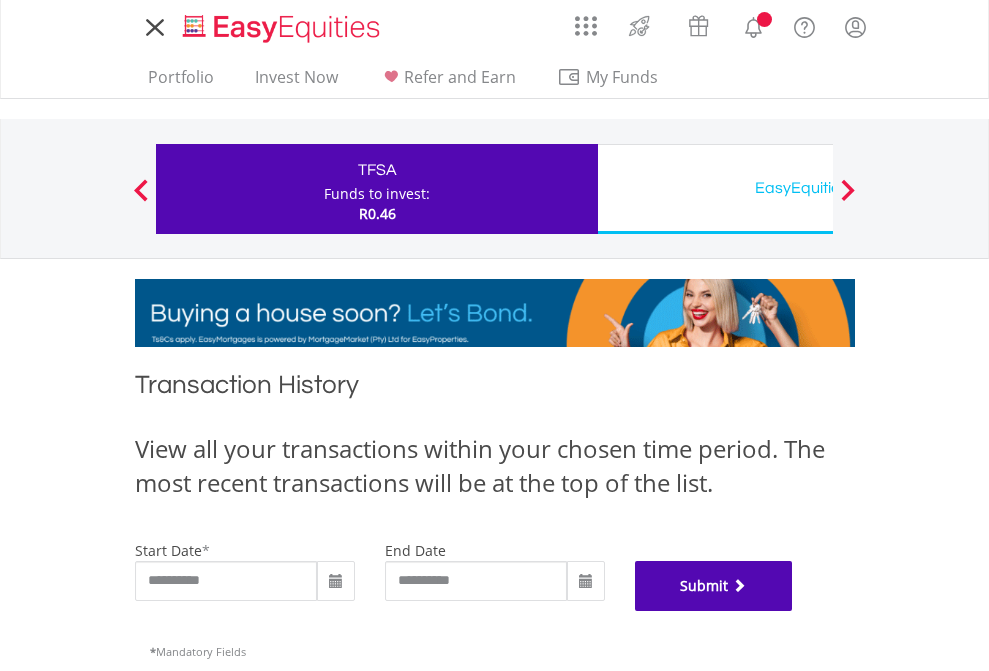 click on "Submit" at bounding box center (714, 586) 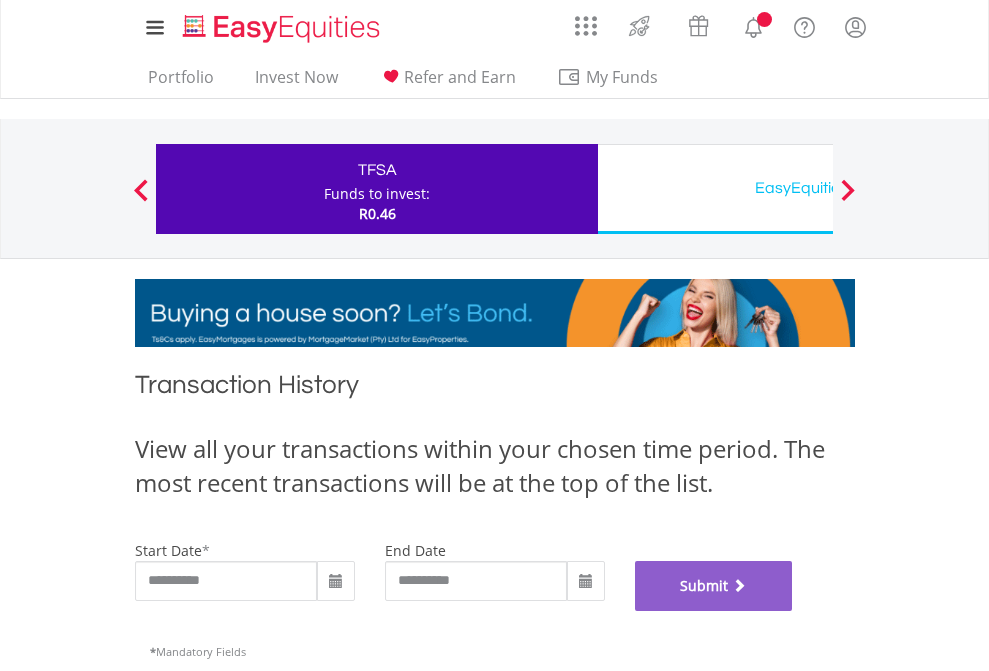 scroll, scrollTop: 811, scrollLeft: 0, axis: vertical 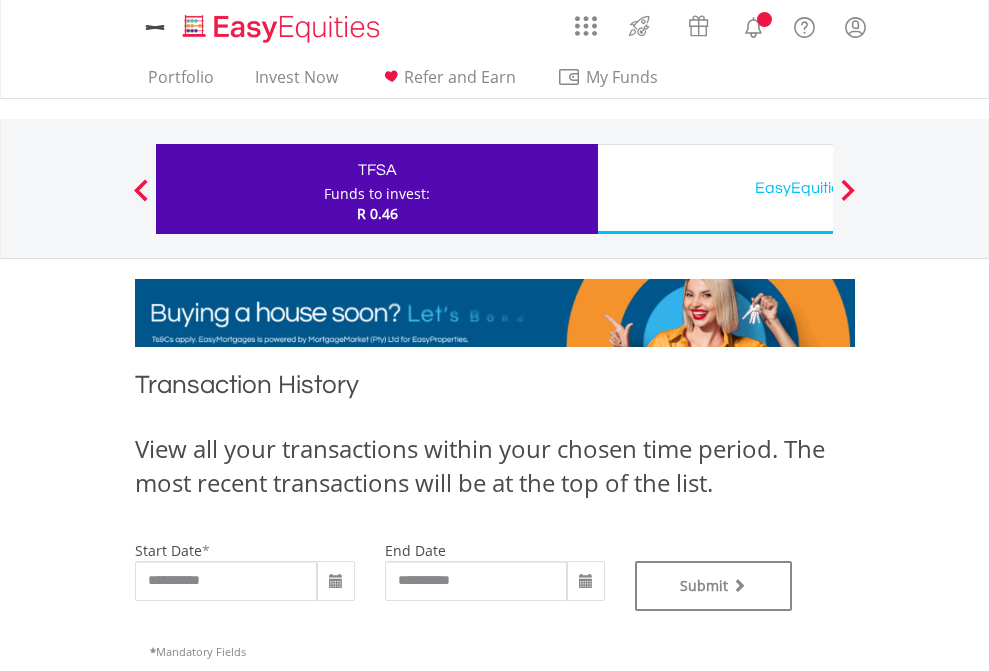 click on "EasyEquities USD" at bounding box center (818, 188) 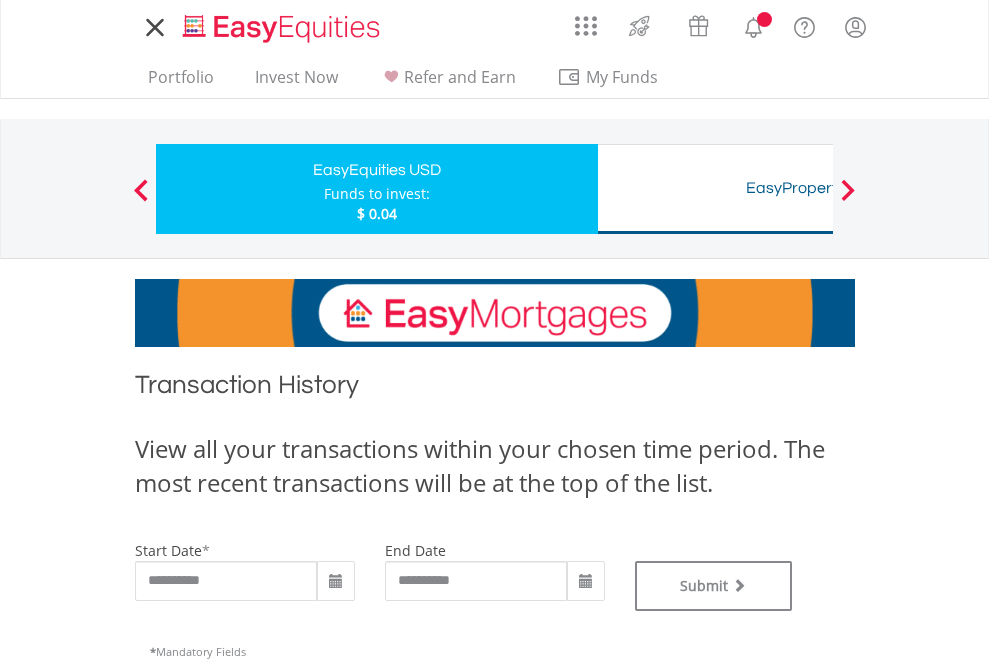 scroll, scrollTop: 0, scrollLeft: 0, axis: both 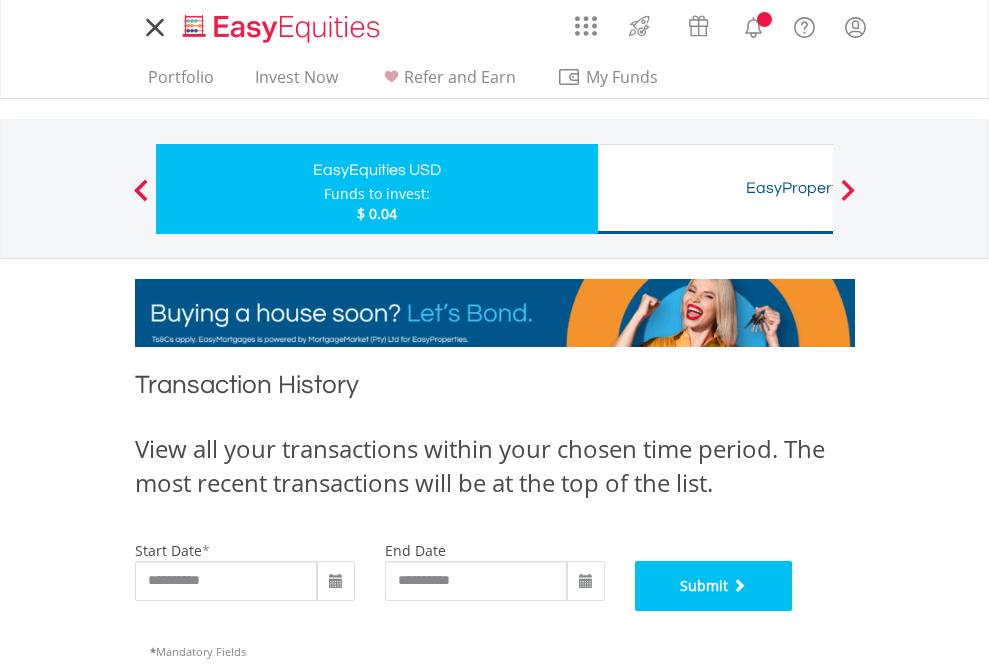click on "Submit" at bounding box center [714, 586] 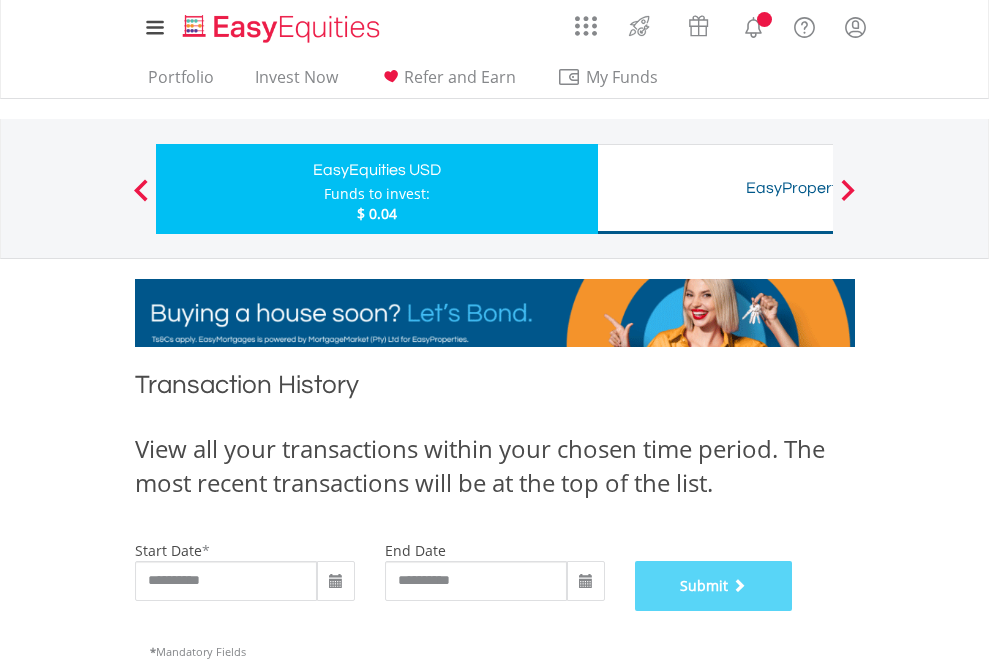 scroll, scrollTop: 811, scrollLeft: 0, axis: vertical 